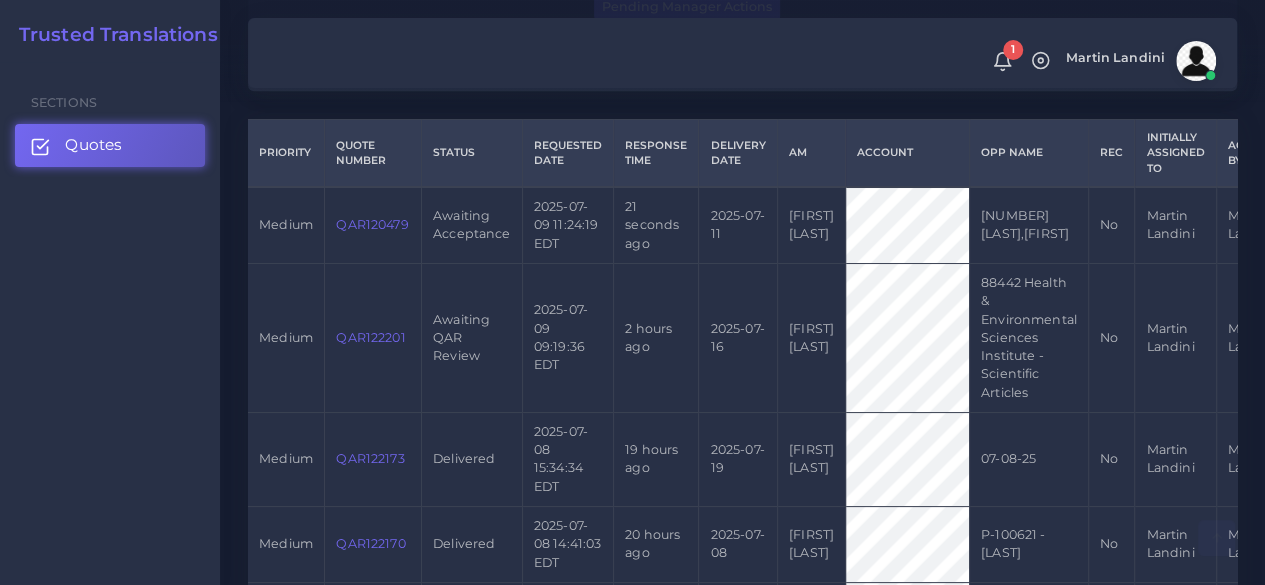 scroll, scrollTop: 500, scrollLeft: 0, axis: vertical 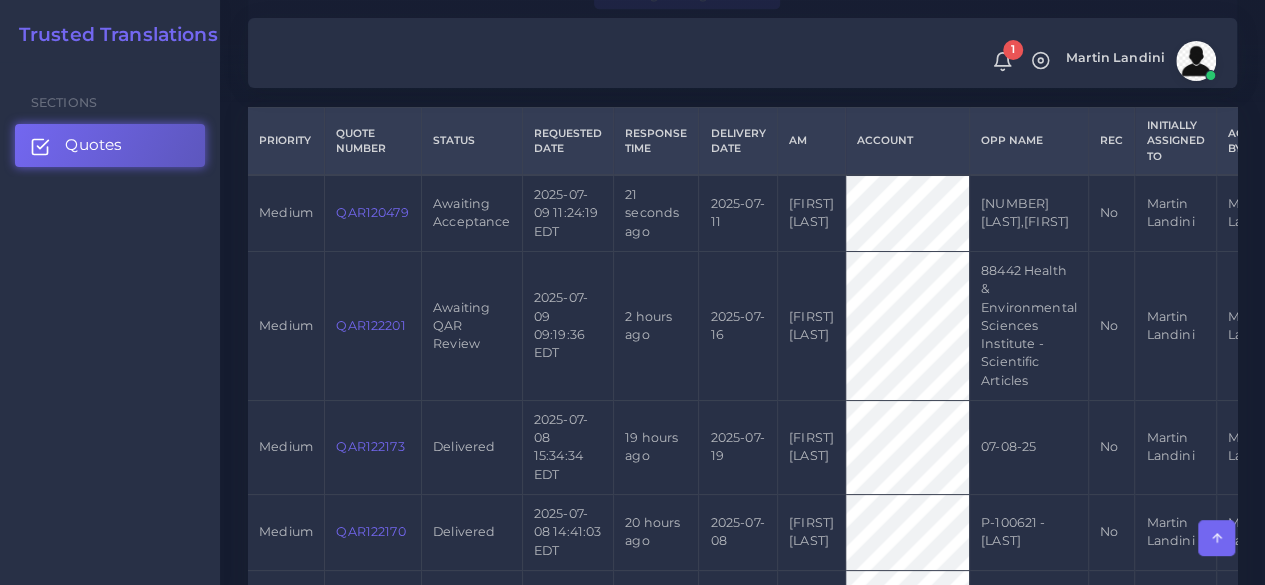 click on "QAR120479" at bounding box center [372, 212] 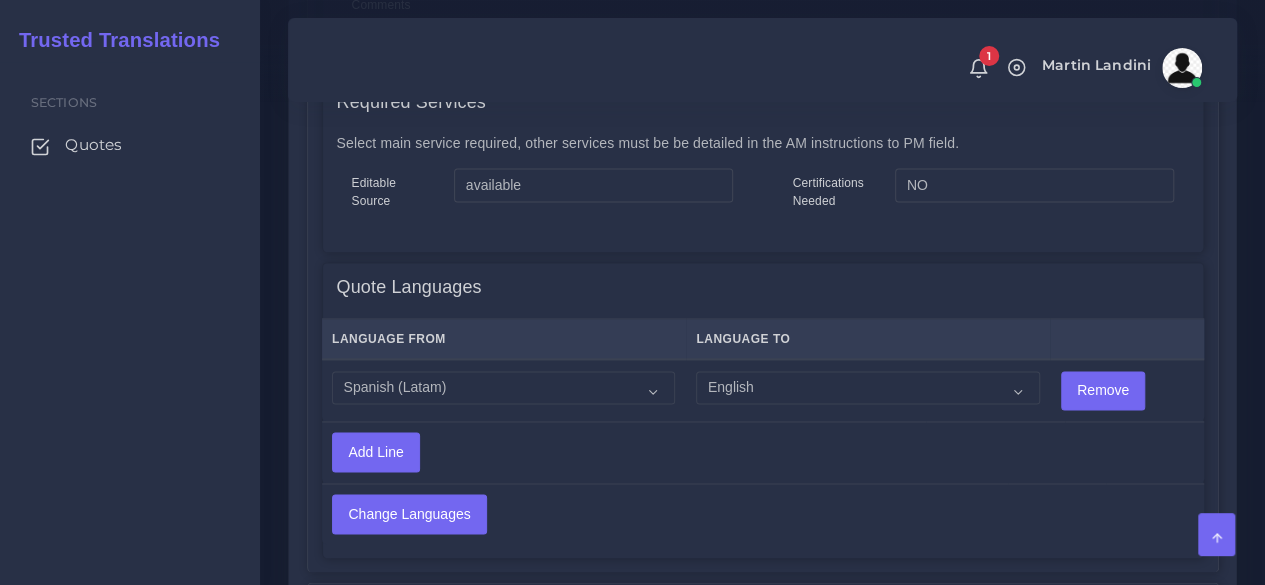 scroll, scrollTop: 1316, scrollLeft: 0, axis: vertical 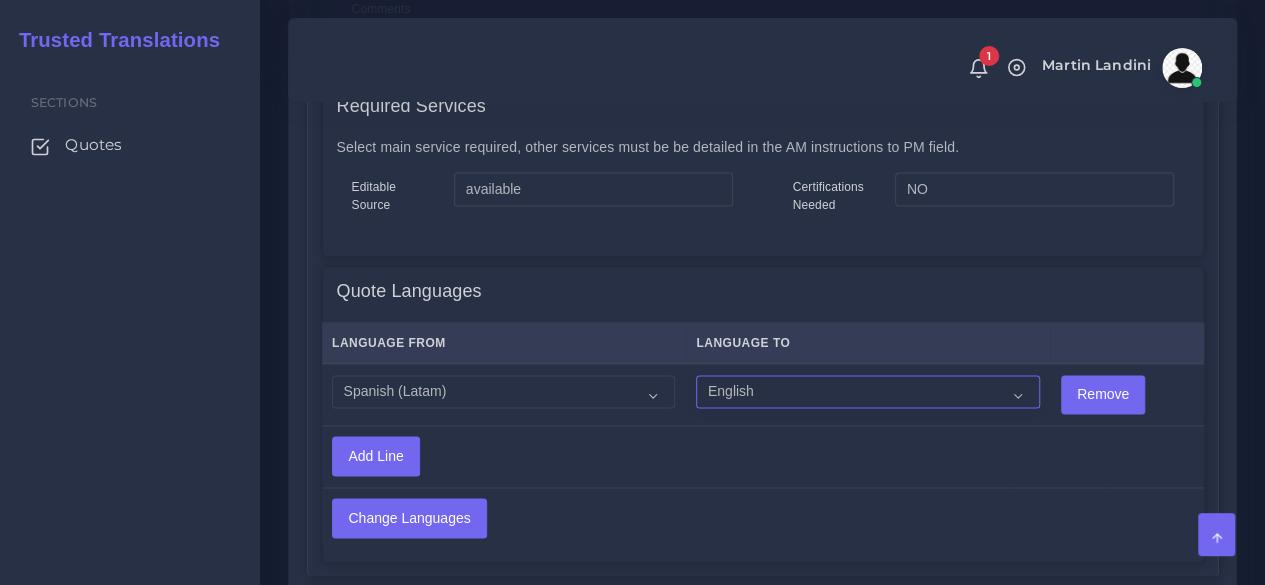 click on "Acoli
Afar
Afrikaans
Akan
Akateko
Albanian
American Sign Language (ASL)
Amharic
Arabic
Arabic (Egypt)" at bounding box center (867, 392) 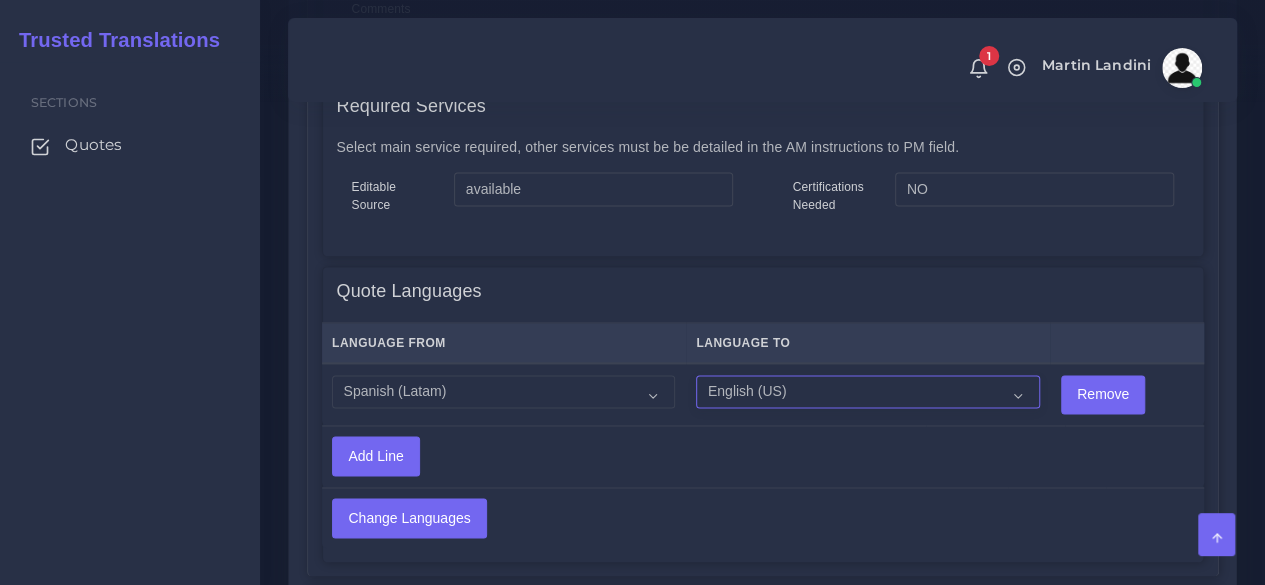 click on "Acoli
Afar
Afrikaans
Akan
Akateko
Albanian
American Sign Language (ASL)
Amharic
Arabic
Arabic (Egypt)" at bounding box center (867, 392) 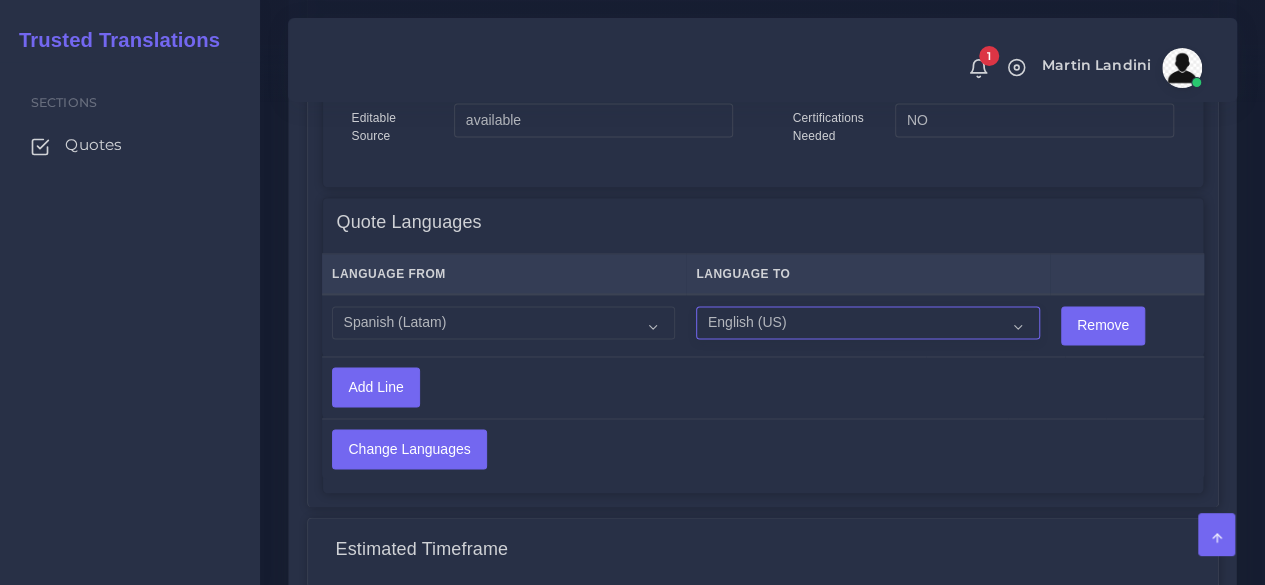 scroll, scrollTop: 1416, scrollLeft: 0, axis: vertical 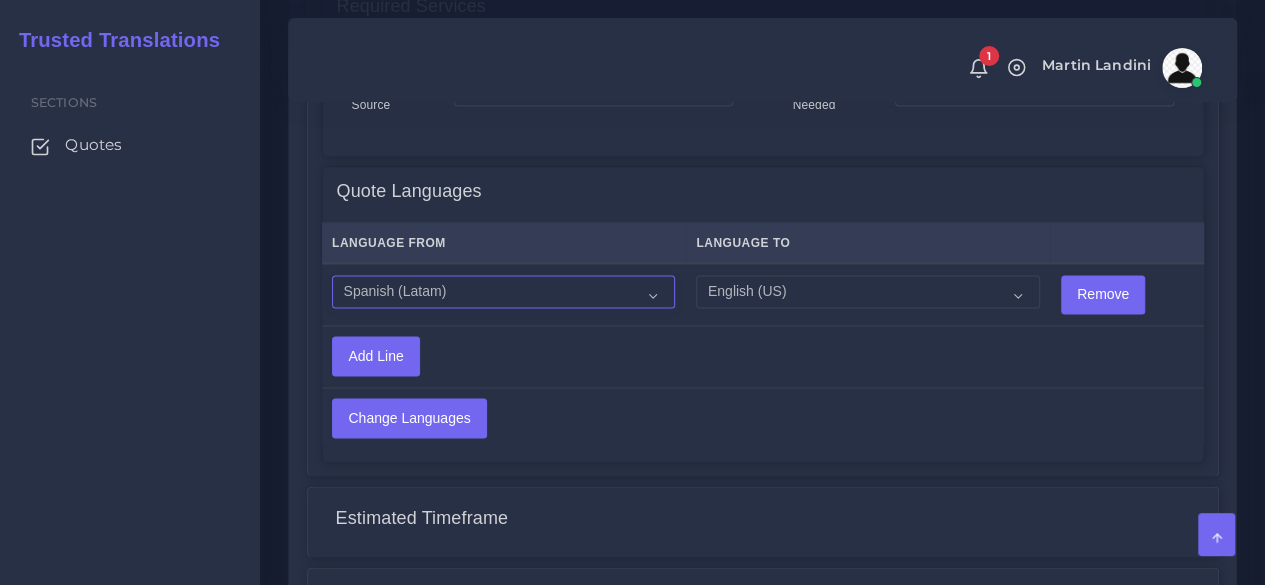 click on "Acoli
Afar
Afrikaans
Akan
Akateko
Albanian
American Sign Language (ASL)
Amharic
Arabic" at bounding box center [503, 292] 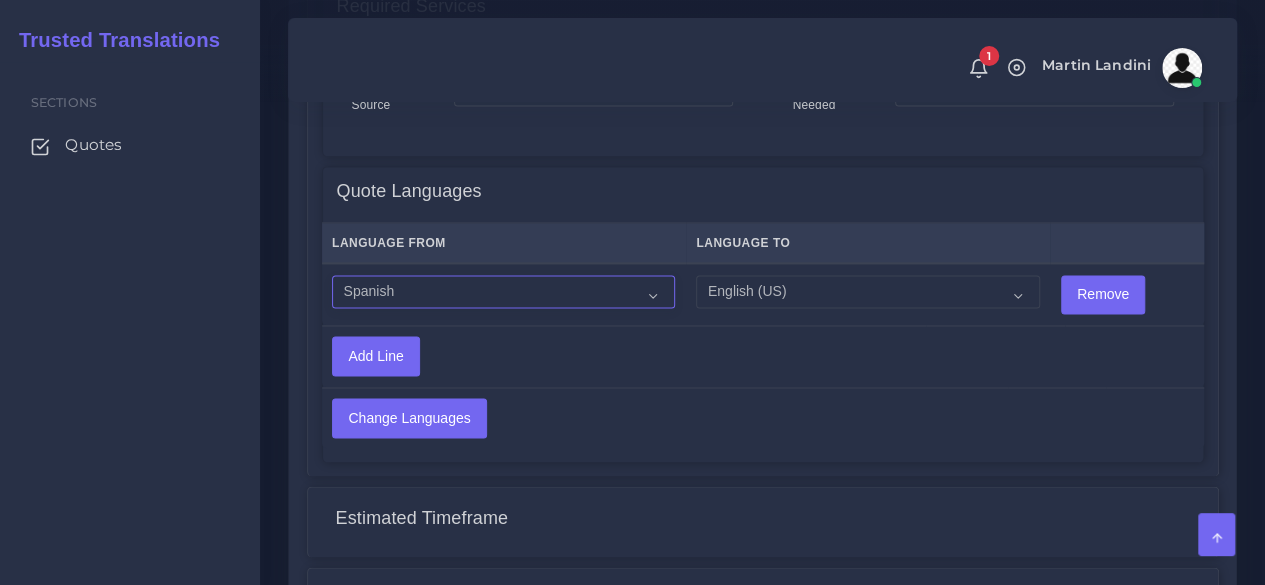 click on "Acoli
Afar
Afrikaans
Akan
Akateko
Albanian
American Sign Language (ASL)
Amharic
Arabic" at bounding box center (503, 292) 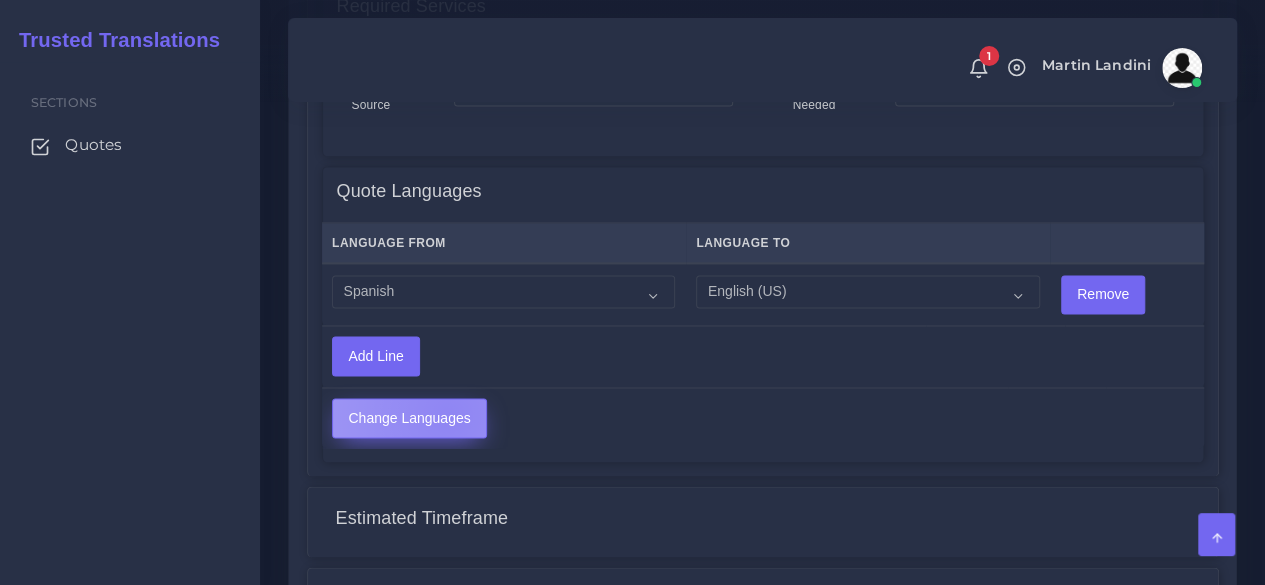 click on "Change Languages" at bounding box center (409, 418) 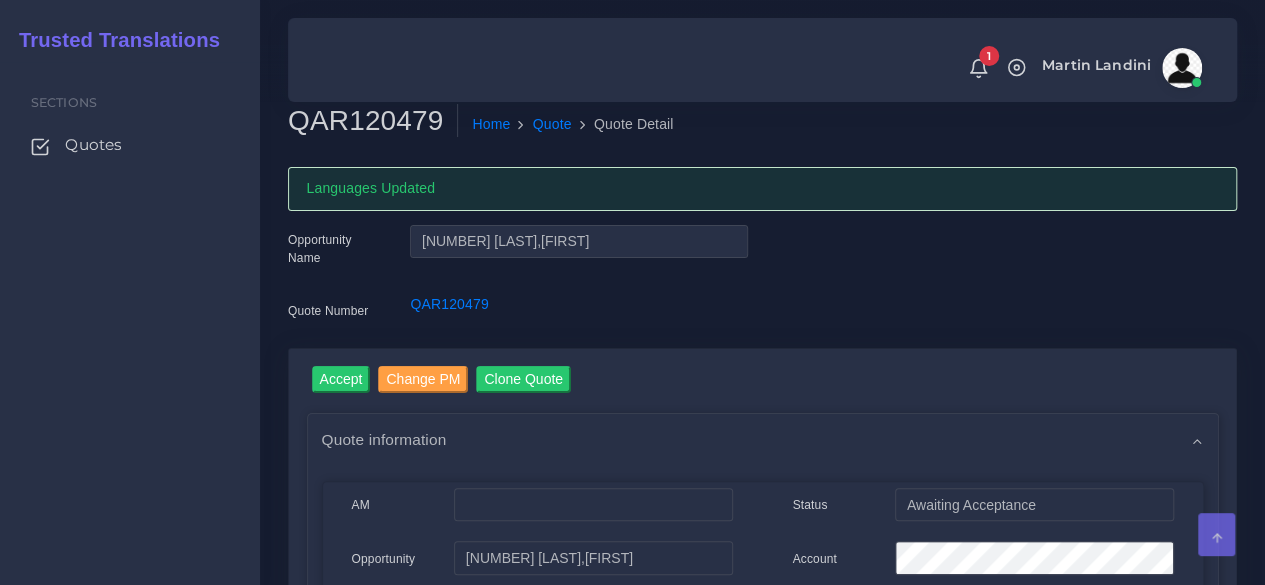 scroll, scrollTop: 0, scrollLeft: 0, axis: both 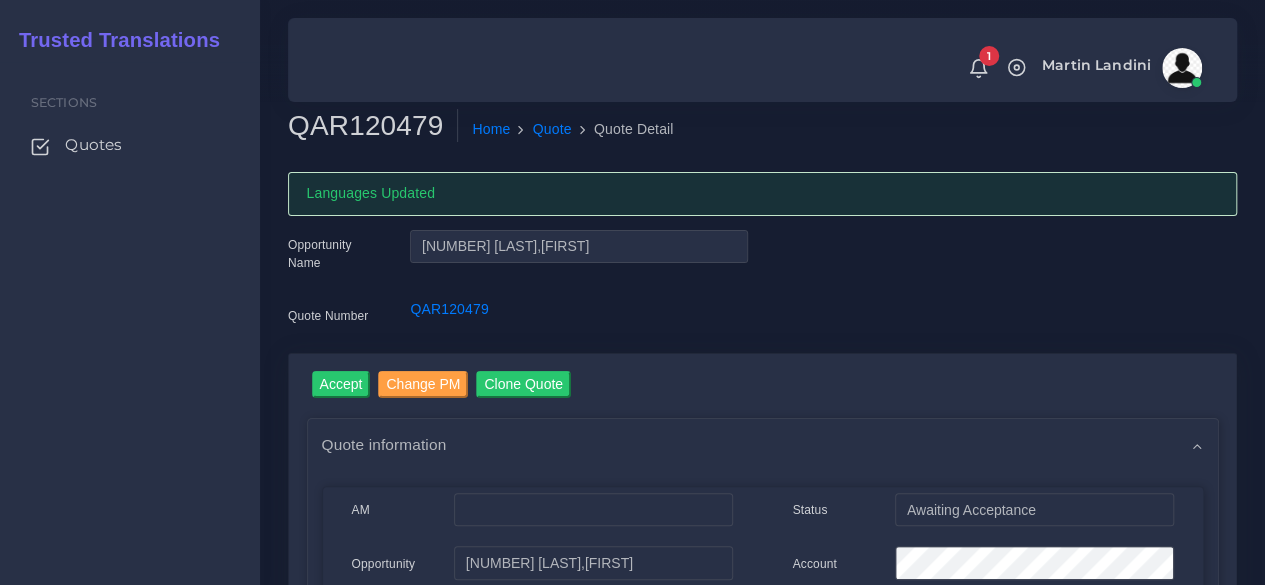 click on "QAR120479" at bounding box center (373, 126) 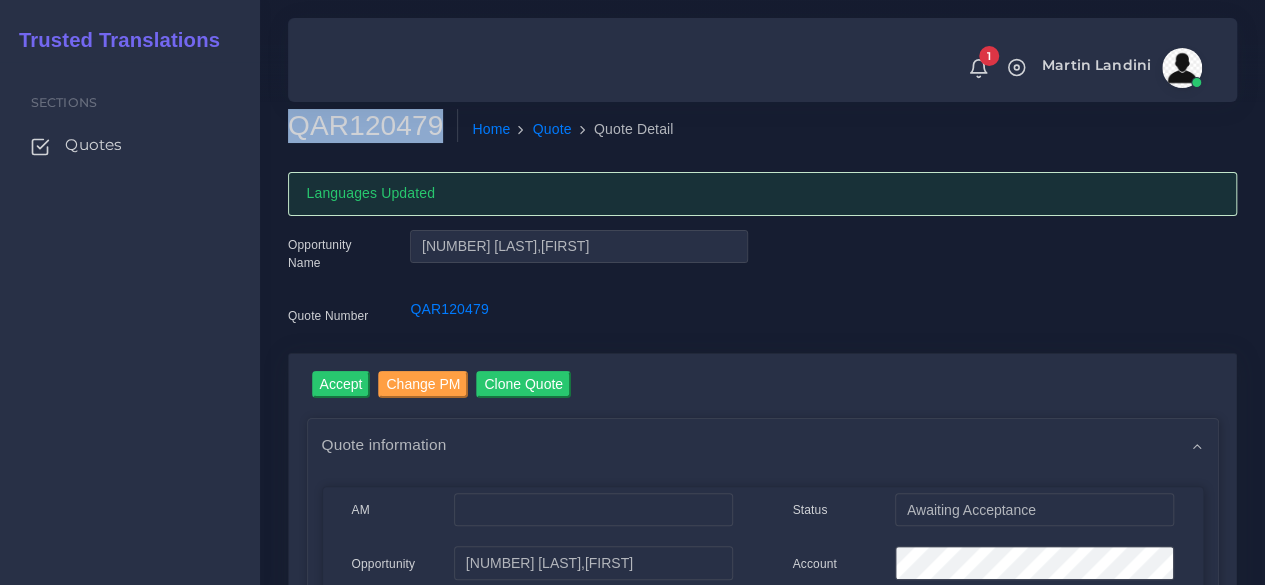 click on "QAR120479" at bounding box center (373, 126) 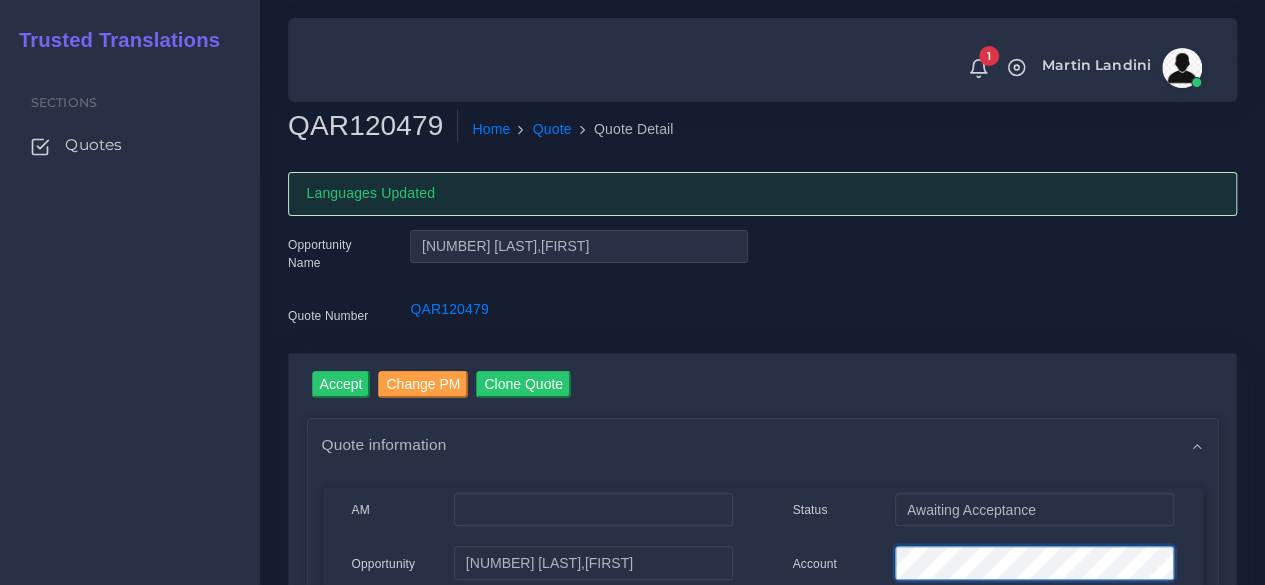 click at bounding box center [593, 513] 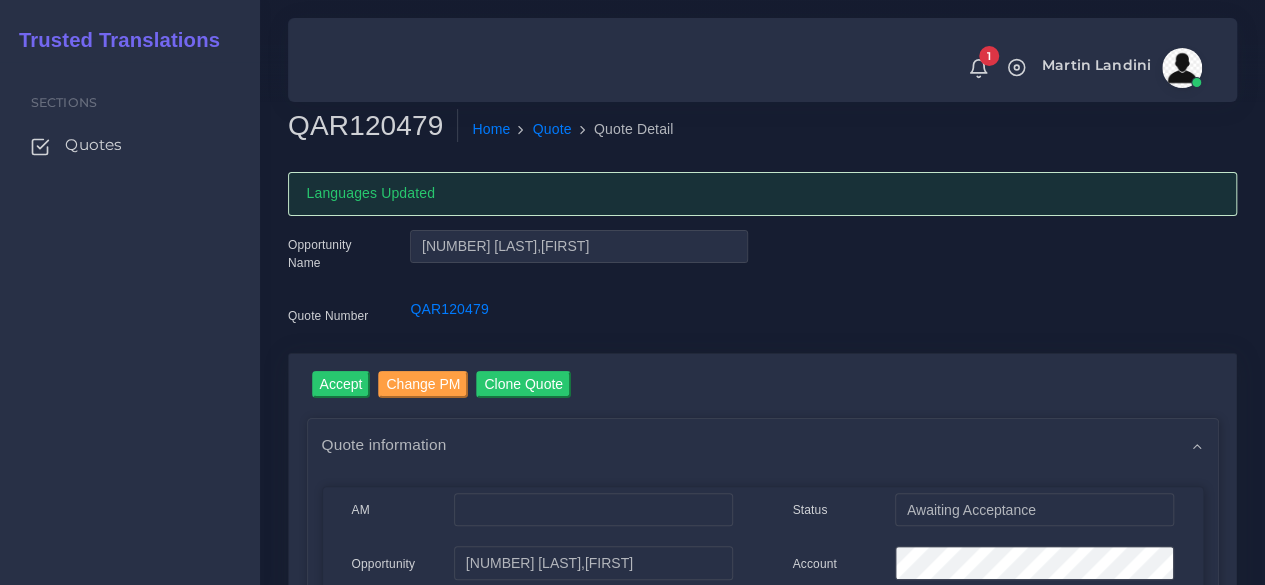 click on "QAR120479" at bounding box center (373, 126) 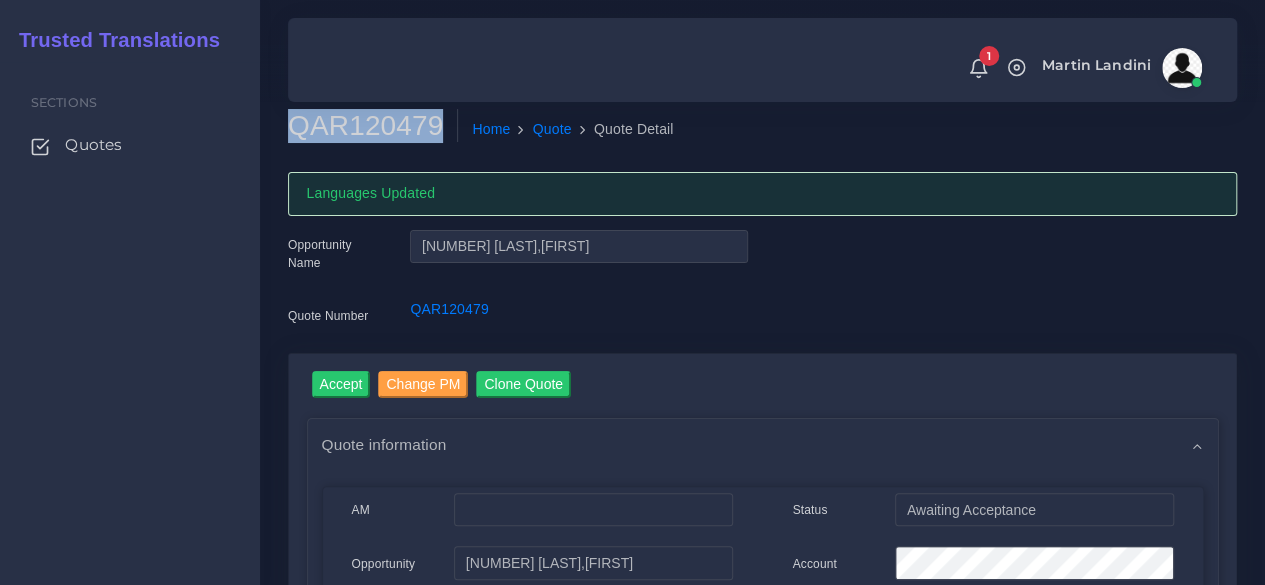 click on "QAR120479" at bounding box center (373, 126) 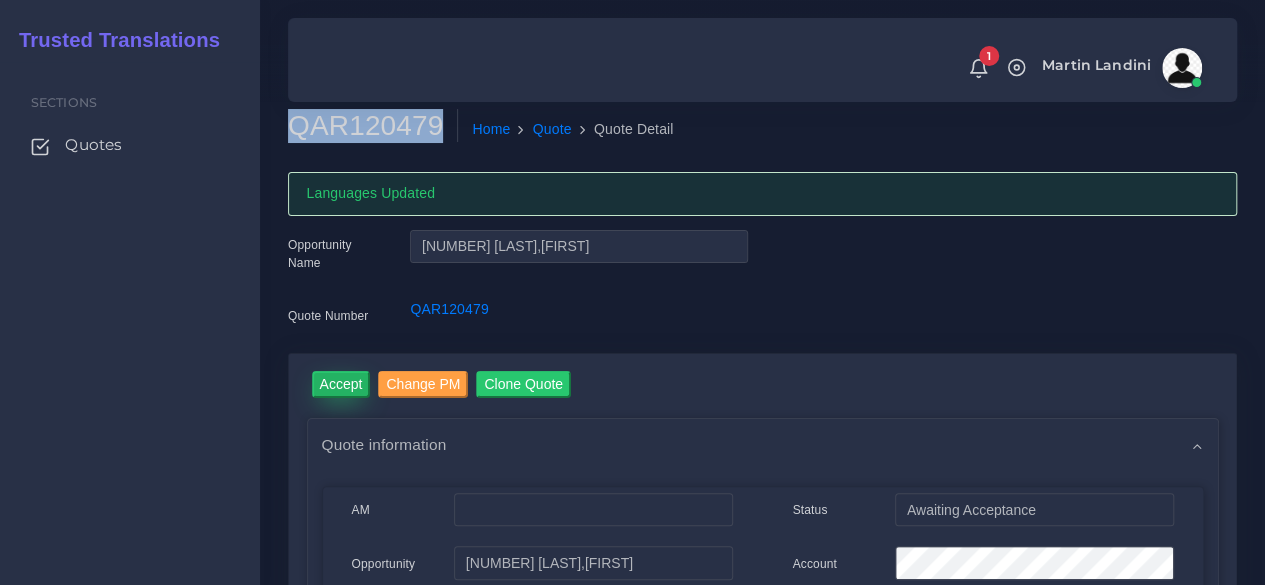 click on "Accept" at bounding box center (341, 384) 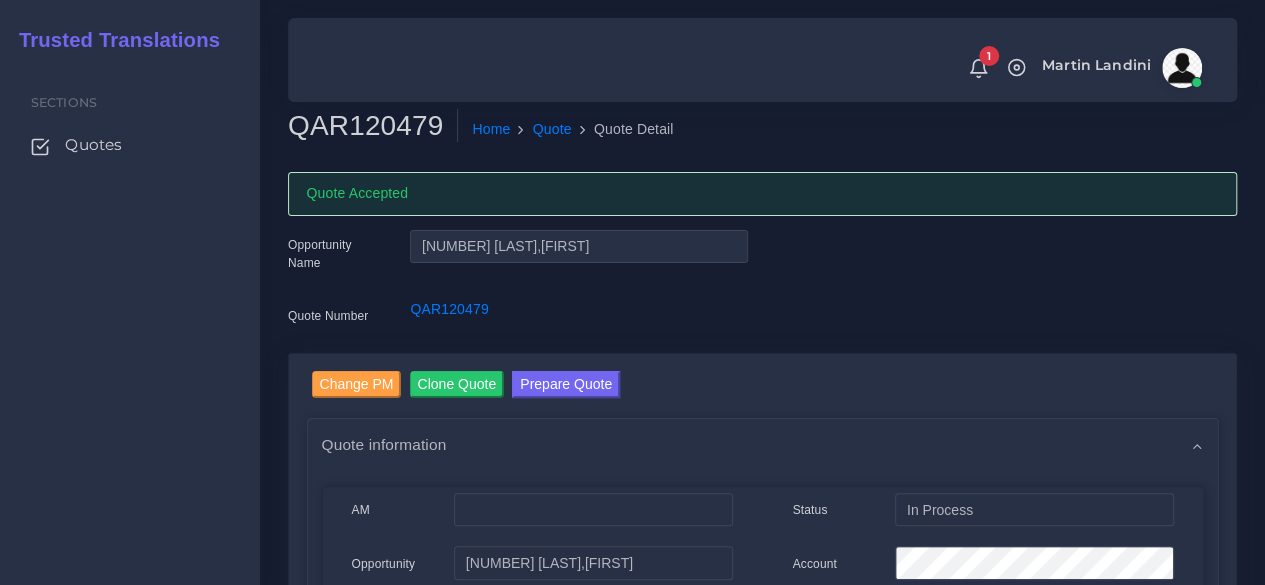 scroll, scrollTop: 200, scrollLeft: 0, axis: vertical 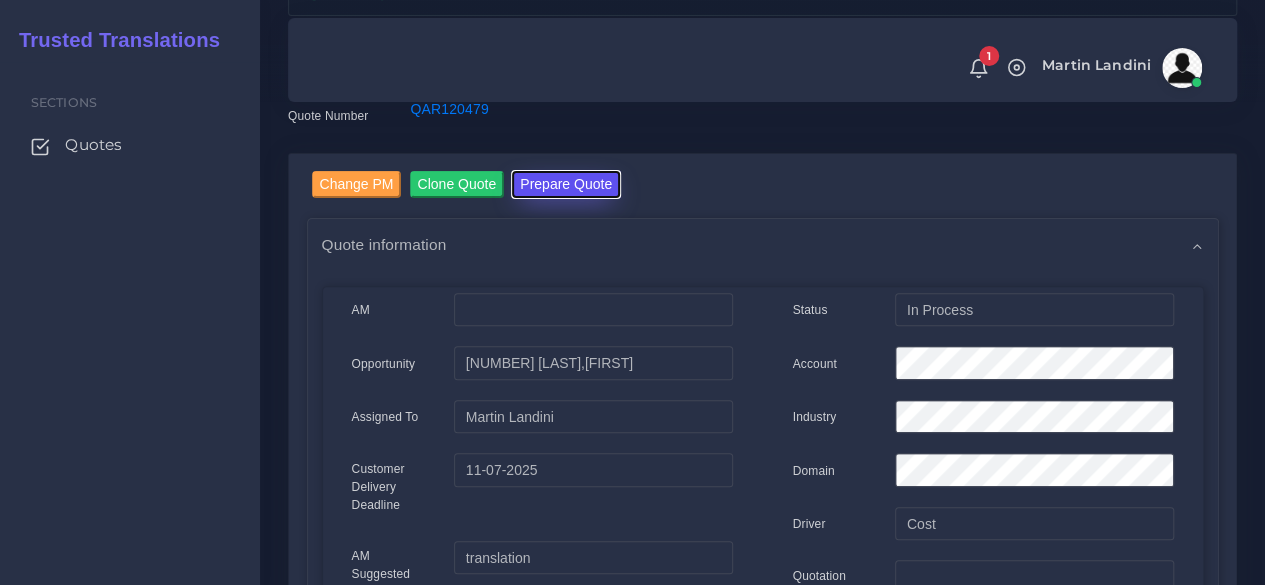click on "Prepare Quote" at bounding box center (566, 184) 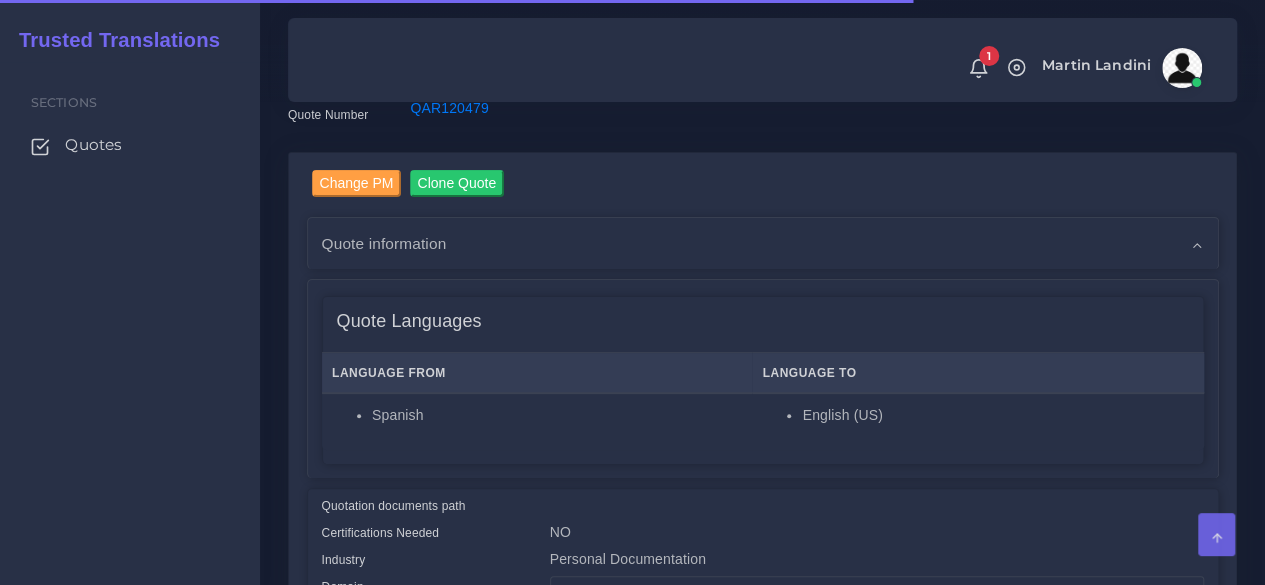 scroll, scrollTop: 400, scrollLeft: 0, axis: vertical 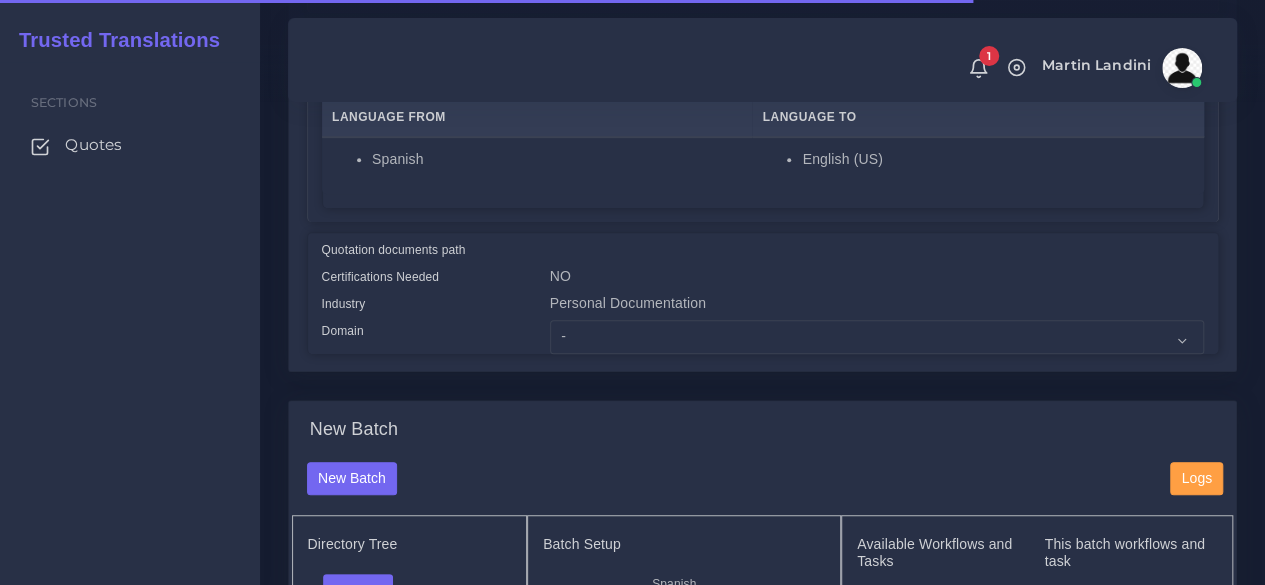click on "Personal Documentation" at bounding box center (0, 0) 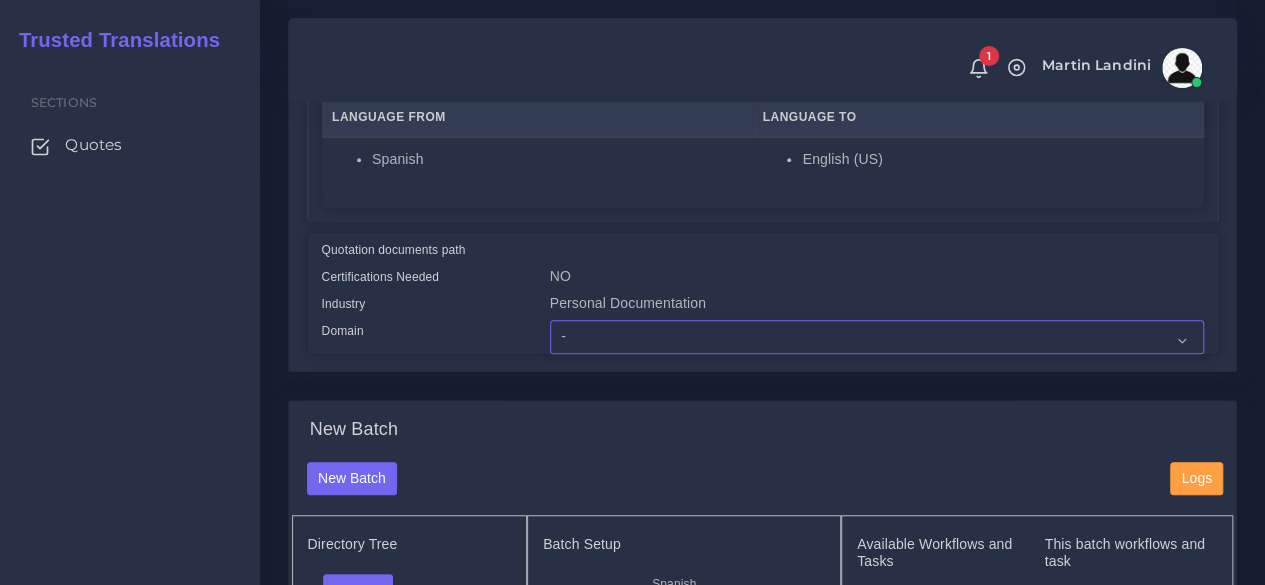 click on "-
Advertising and Media
Agriculture, Forestry and Fishing
Architecture, Building and Construction
Automotive
Chemicals
Computer Hardware
Computer Software
Consumer Electronics - Home appliances
Education
Energy, Water, Transportation and Utilities
Finance - Banking
Food Manufacturing and Services
Healthcare and Health Sciences
Hospitality, Leisure, Tourism and Arts
Human Resources - HR
Industrial Electronics
Industrial Manufacturing Insurance" at bounding box center (877, 337) 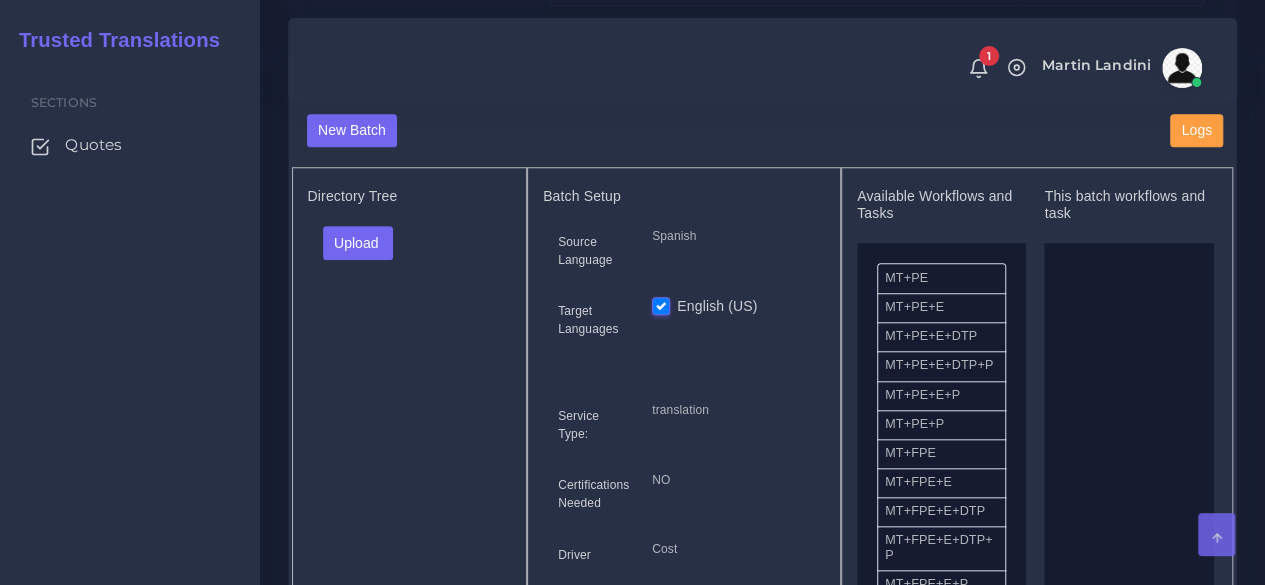scroll, scrollTop: 800, scrollLeft: 0, axis: vertical 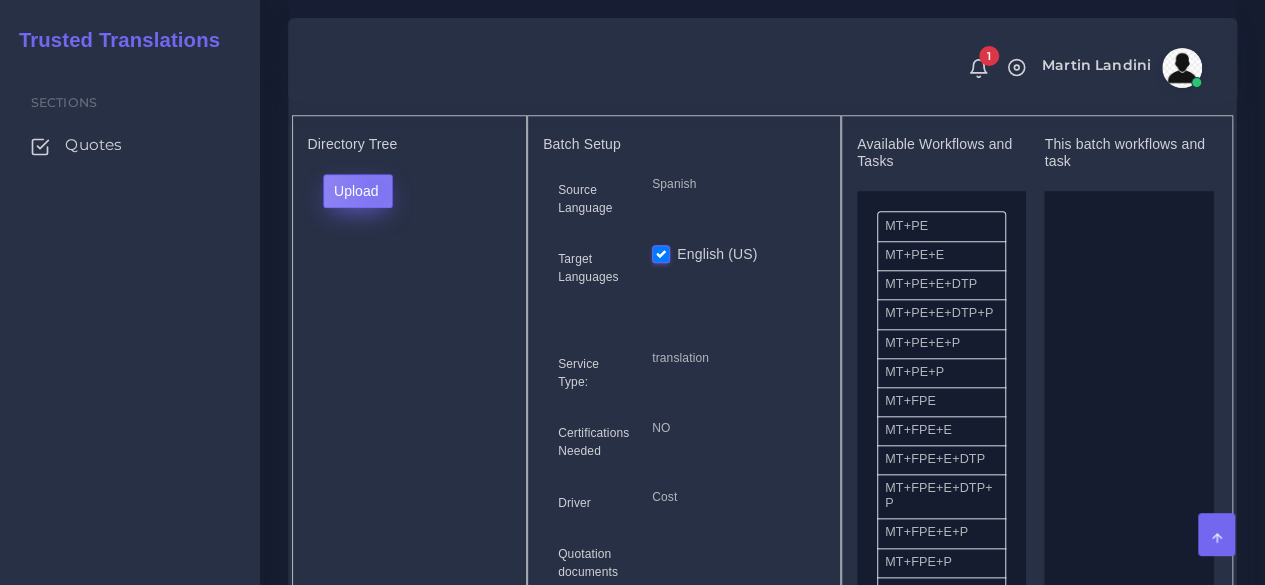 click on "Upload" at bounding box center (358, 191) 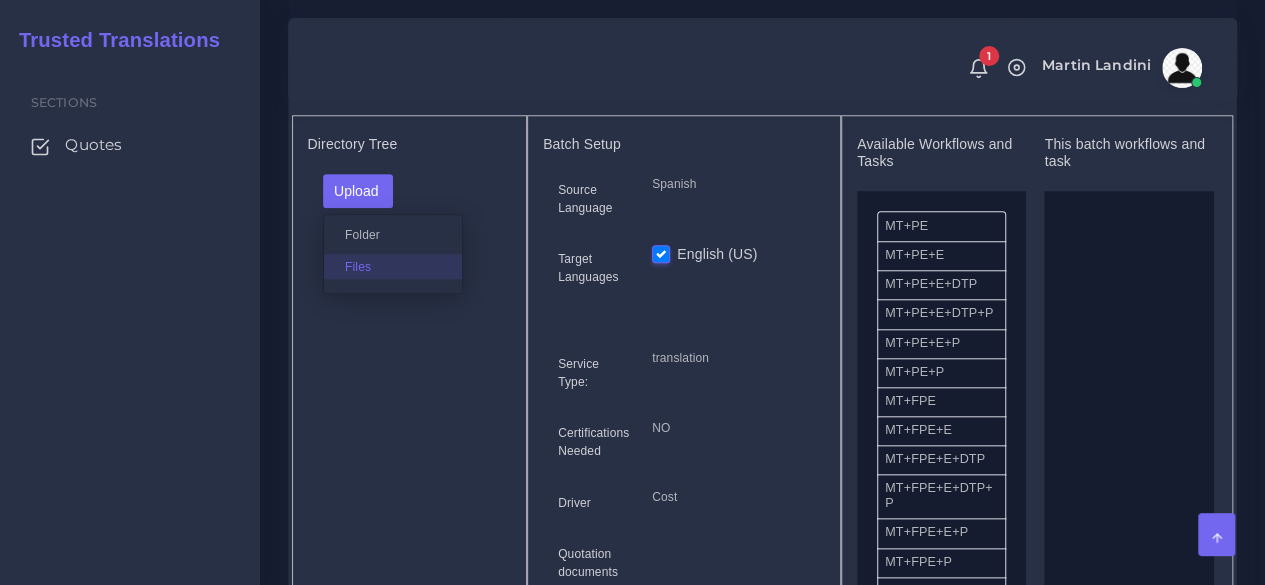 click on "Files" at bounding box center (393, 266) 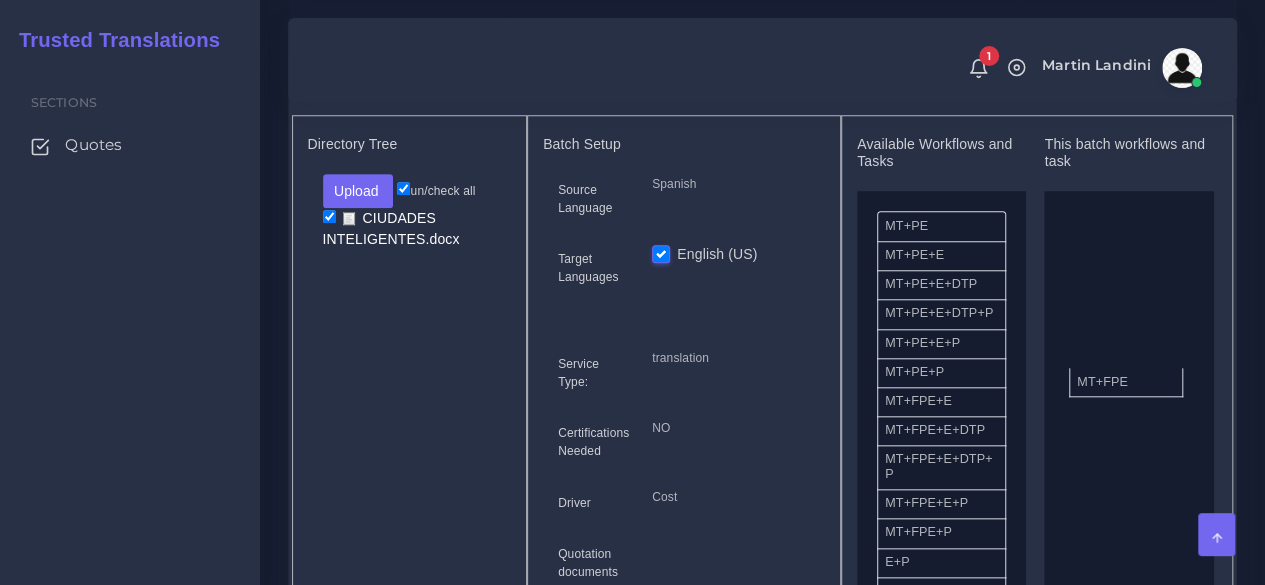 drag, startPoint x: 966, startPoint y: 407, endPoint x: 1146, endPoint y: 375, distance: 182.82231 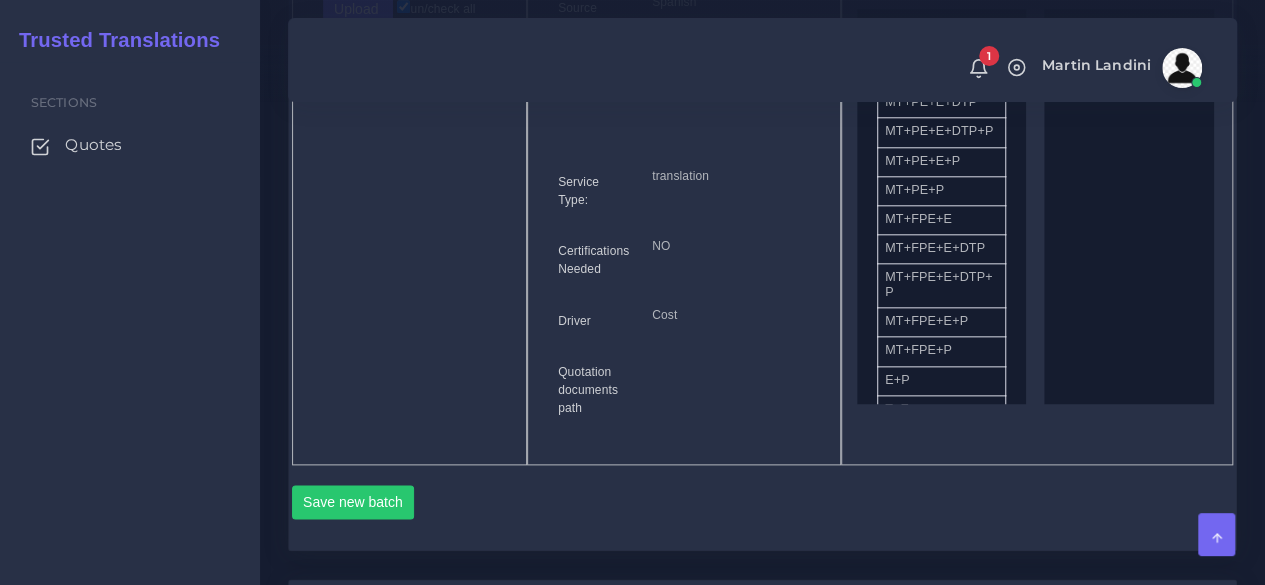 scroll, scrollTop: 1000, scrollLeft: 0, axis: vertical 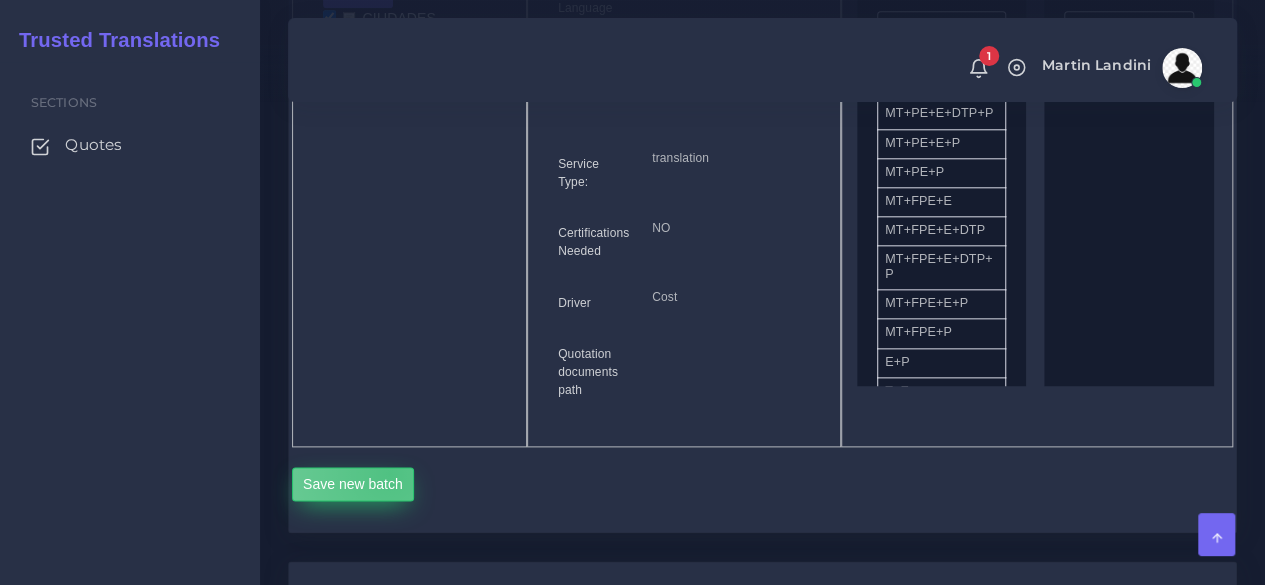 click on "Save new batch" at bounding box center [353, 484] 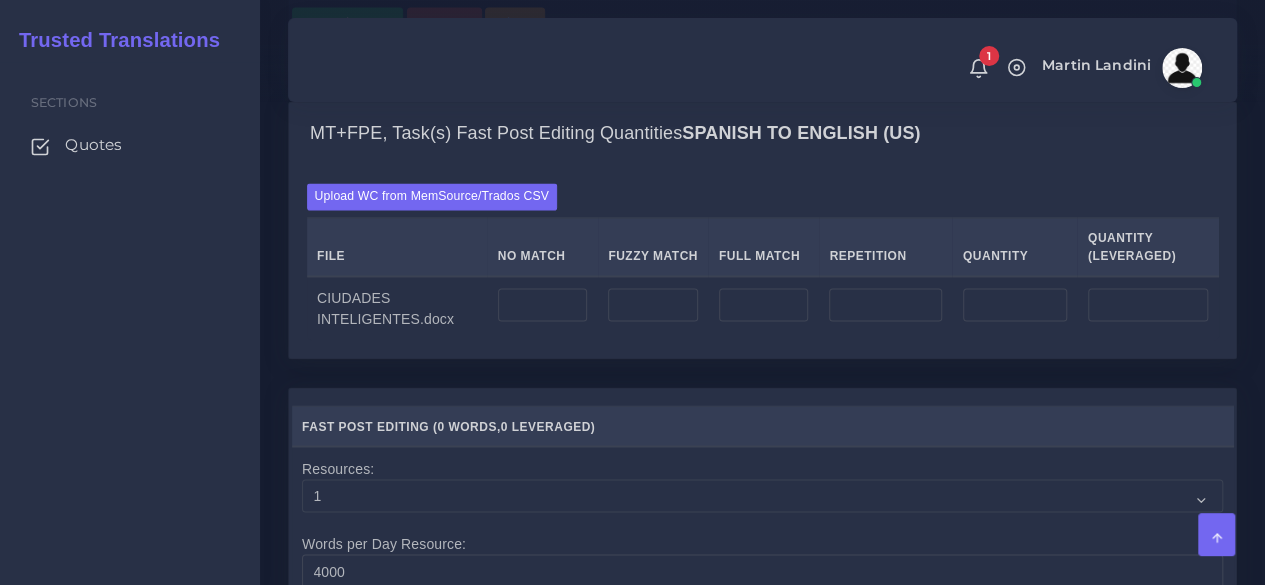 scroll, scrollTop: 1600, scrollLeft: 0, axis: vertical 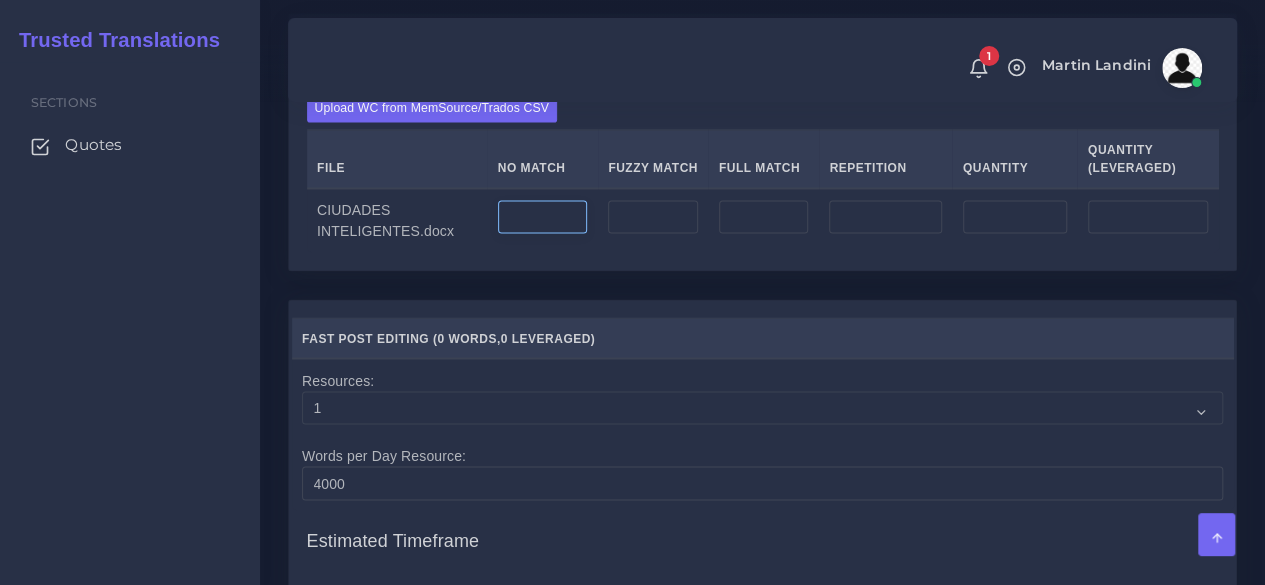 click at bounding box center [543, 217] 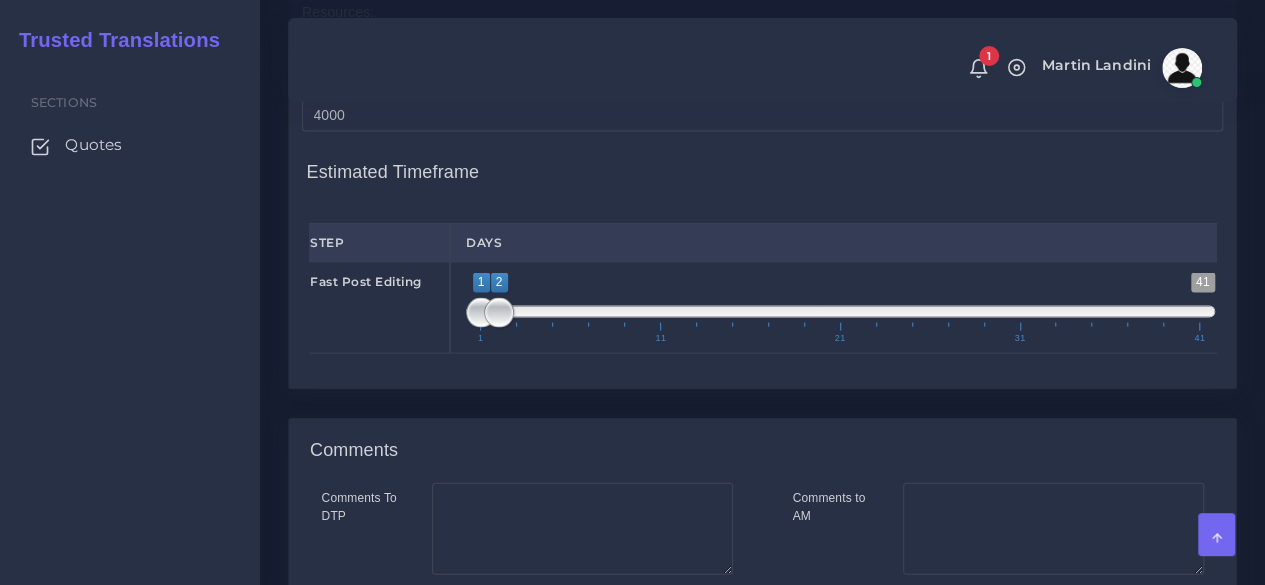 scroll, scrollTop: 2000, scrollLeft: 0, axis: vertical 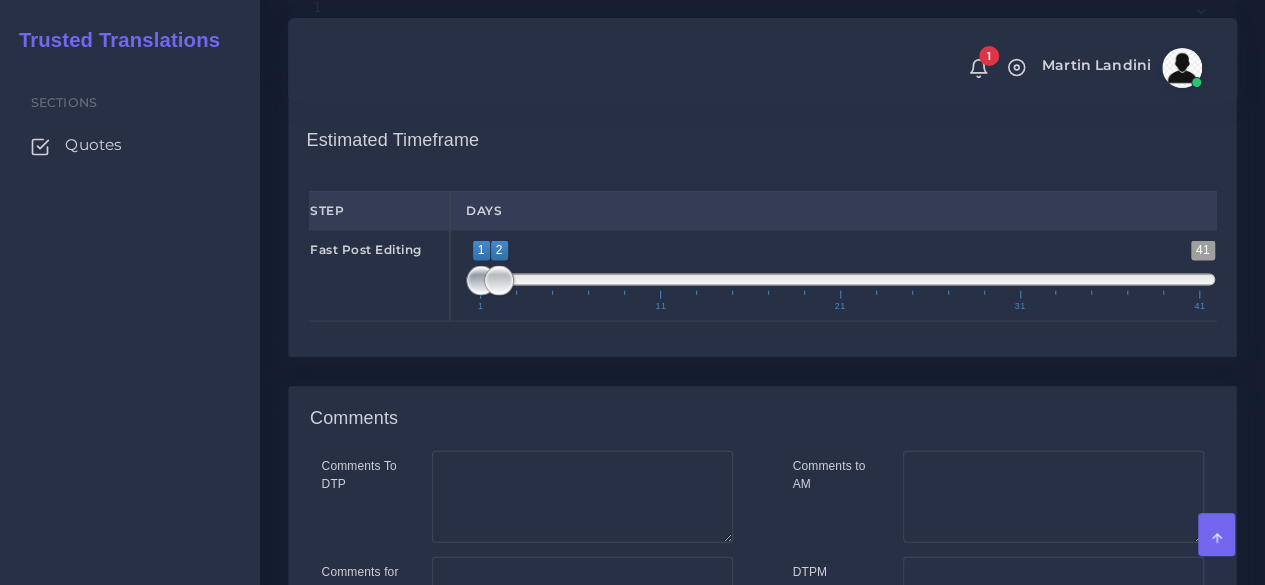 type on "1393" 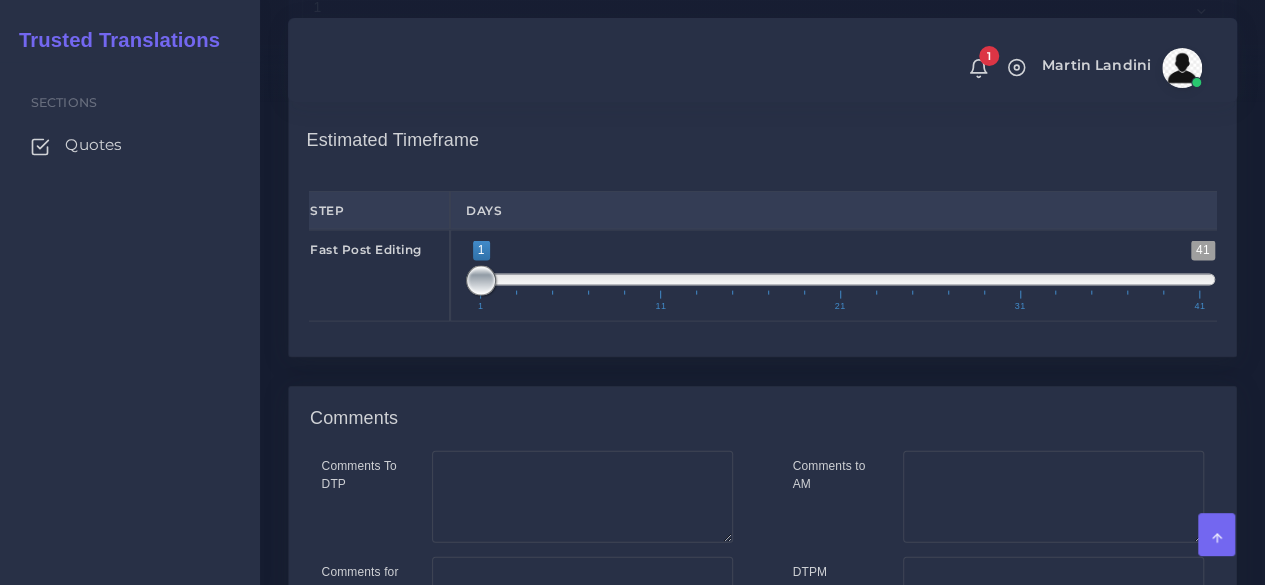 drag, startPoint x: 481, startPoint y: 271, endPoint x: 434, endPoint y: 271, distance: 47 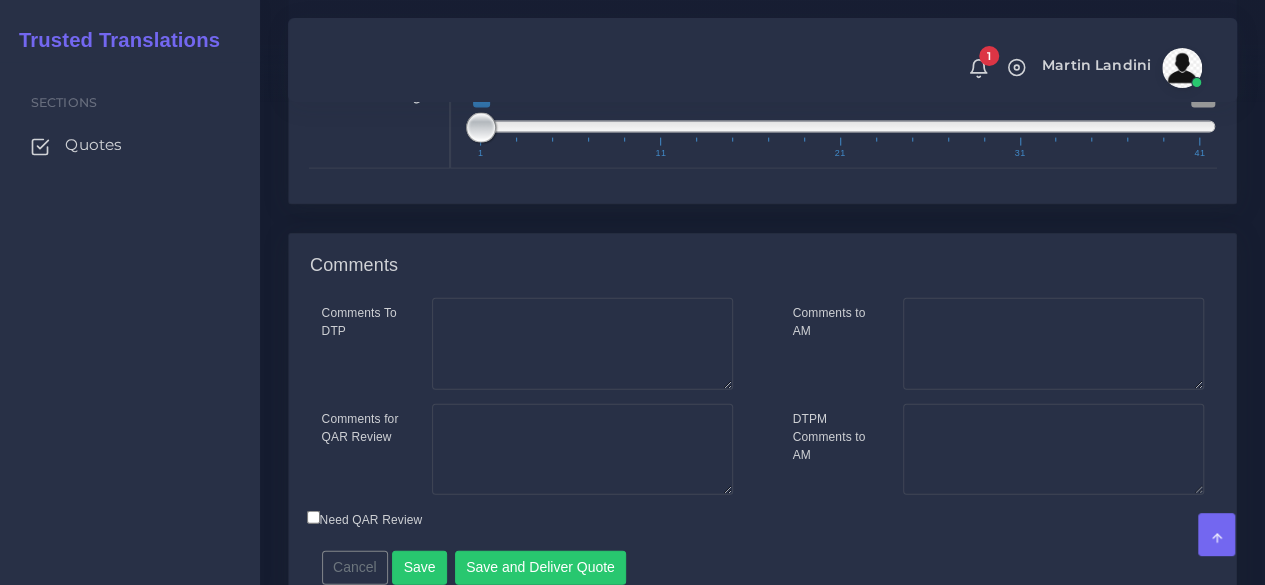 scroll, scrollTop: 2237, scrollLeft: 0, axis: vertical 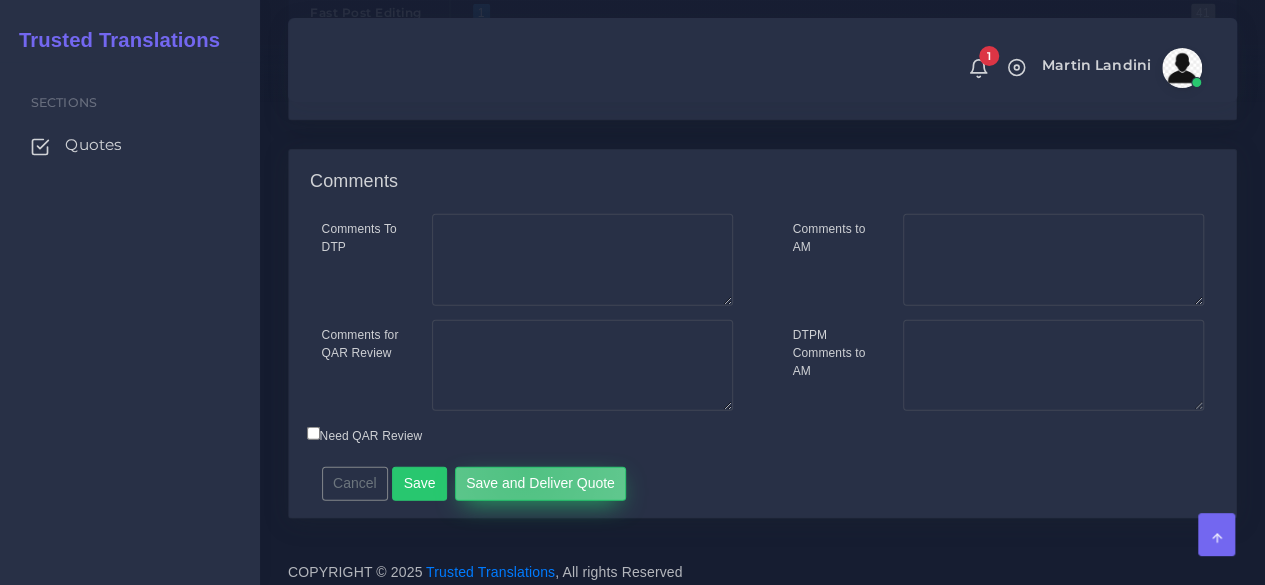 click on "Save and  Deliver Quote" at bounding box center [541, 484] 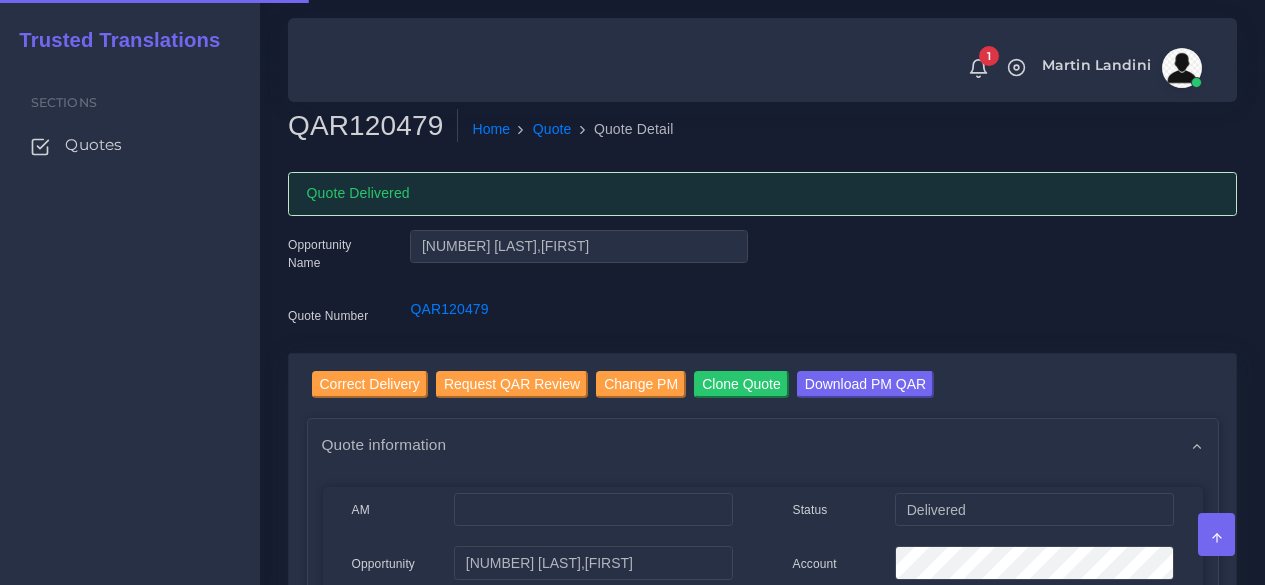 scroll, scrollTop: 0, scrollLeft: 0, axis: both 